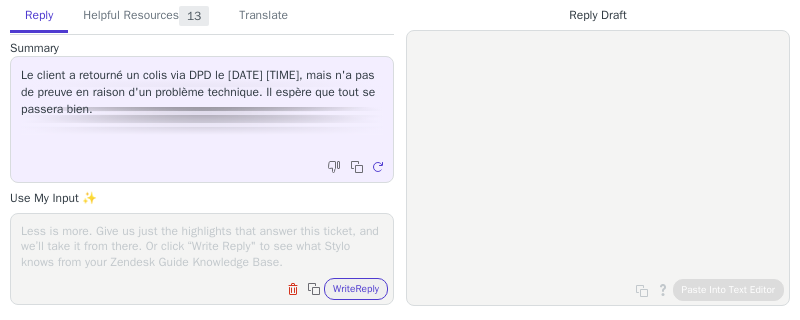 scroll, scrollTop: 0, scrollLeft: 0, axis: both 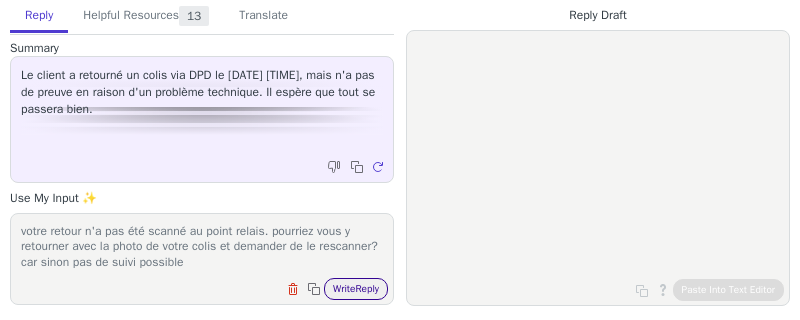 type on "votre retour n'a pas été scanné au point relais. pourriez vous y retourner avec la photo de votre colis et demander de le rescanner? car sinon pas de suivi possible" 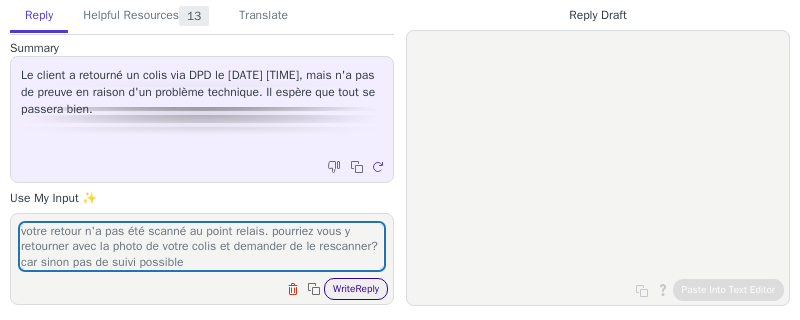 click on "Write  Reply" at bounding box center (356, 289) 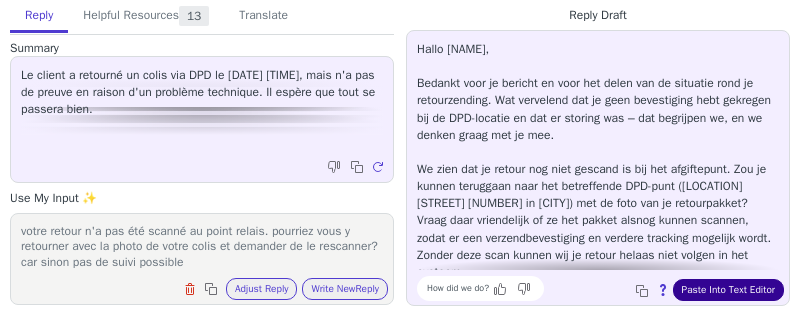click on "Paste Into Text Editor" at bounding box center [728, 290] 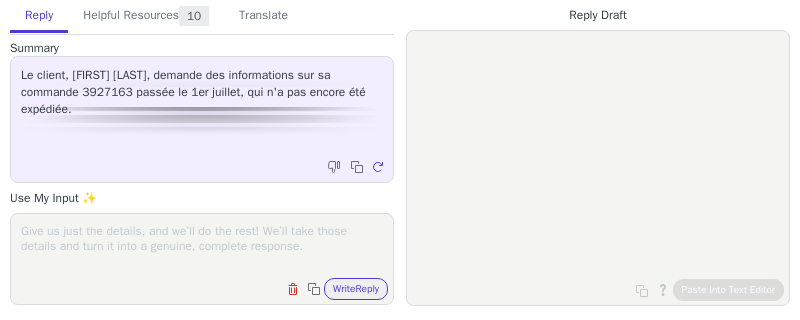 scroll, scrollTop: 0, scrollLeft: 0, axis: both 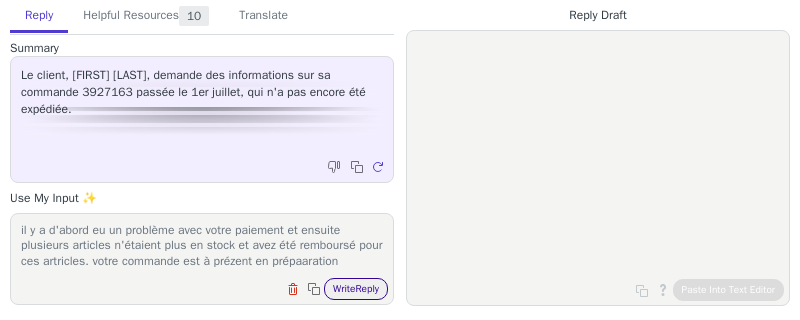 type on "il y a d'abord eu un problème avec votre paiement et ensuite plusieurs articles n'étaient plus en stock et avez été remboursé pour ces artricles. votre commande est à prézent en prépaaration" 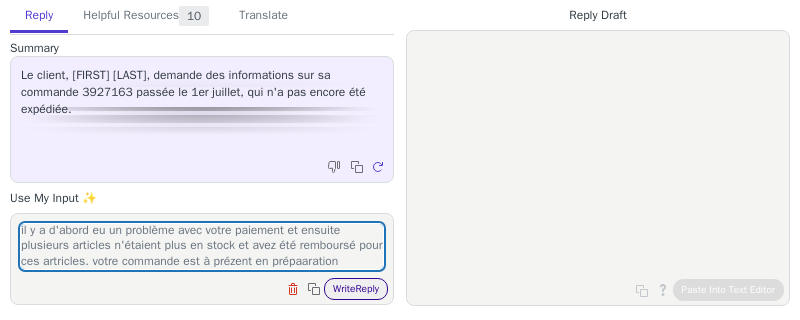 click on "Write  Reply" at bounding box center [356, 289] 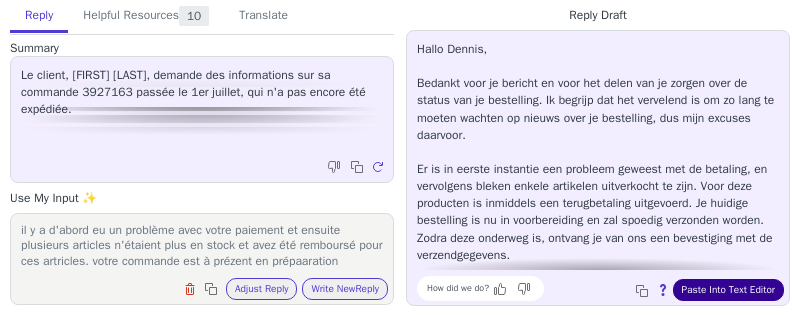 click on "Paste Into Text Editor" at bounding box center [728, 290] 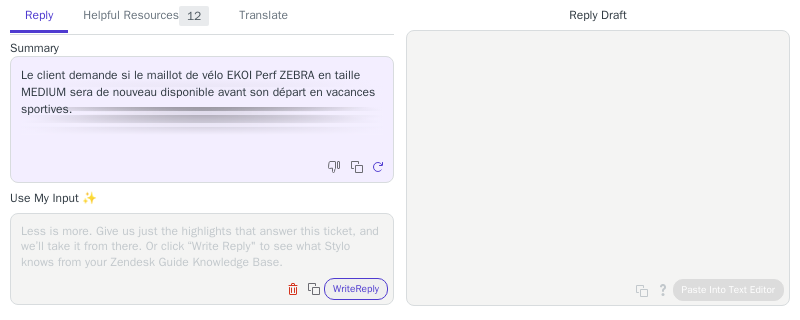 scroll, scrollTop: 0, scrollLeft: 0, axis: both 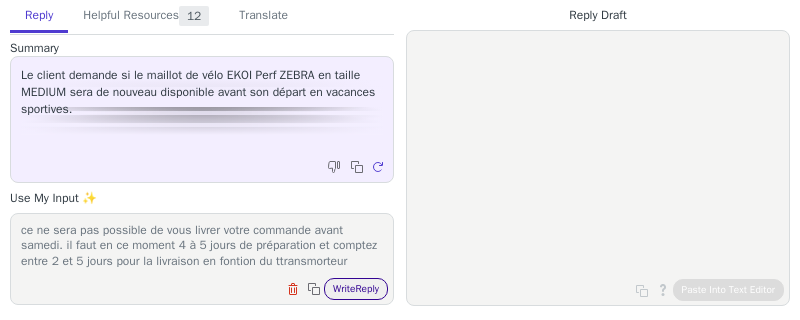 type on "ce ne sera pas possible de vous livrer votre commande avant samedi. il faut en ce moment 4 à 5 jours de préparation et comptez entre 2 et 5 jours pour la livraison en fontion du ttransmorteur" 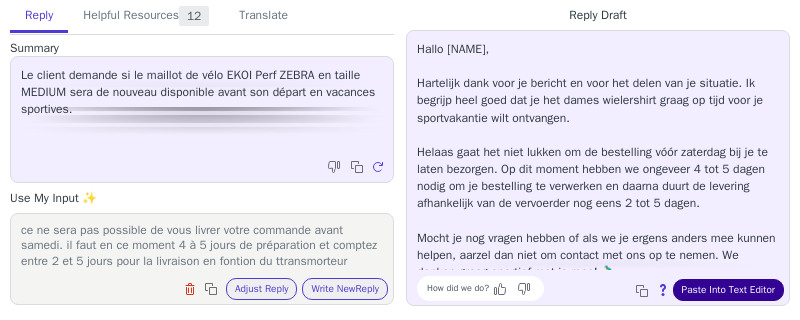 click on "Paste Into Text Editor" at bounding box center (728, 290) 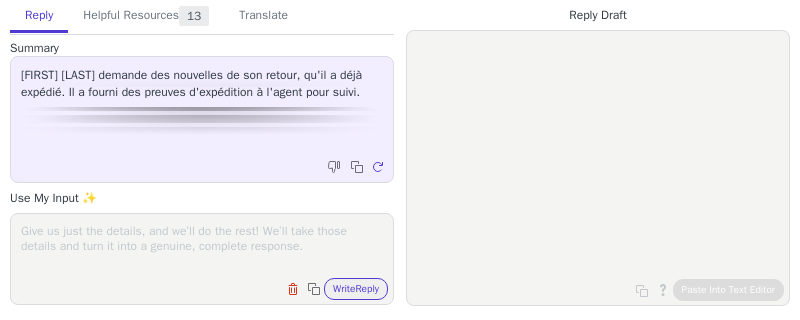 scroll, scrollTop: 0, scrollLeft: 0, axis: both 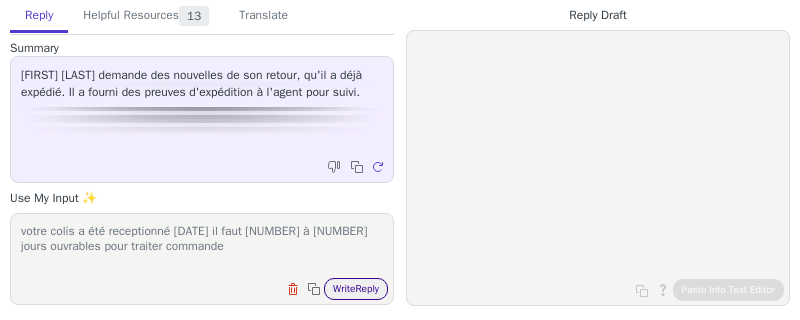 type on "votre colis a été receptionné [DATE] il faut [NUMBER] à [NUMBER] jours ouvrables pour traiter commande" 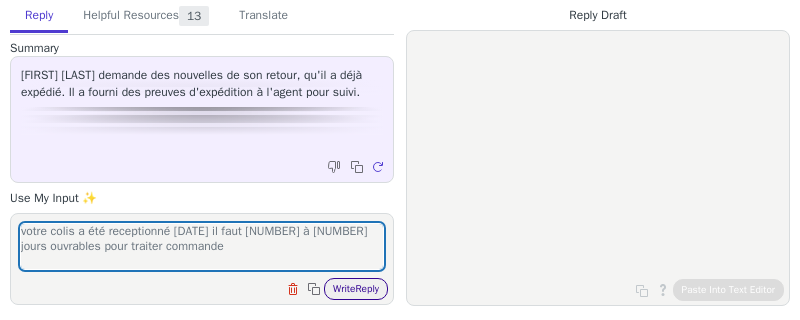 click on "Write  Reply" at bounding box center [356, 289] 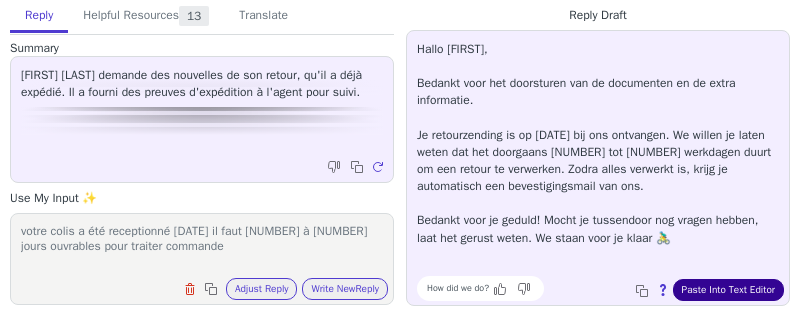 click on "Paste Into Text Editor" at bounding box center [728, 290] 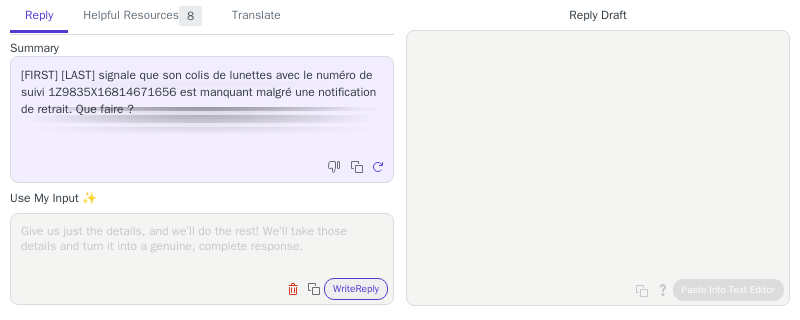 scroll, scrollTop: 0, scrollLeft: 0, axis: both 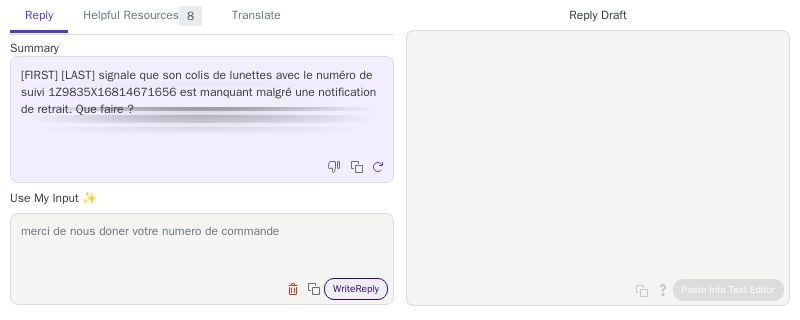 type on "merci de nous doner votre numero de commande" 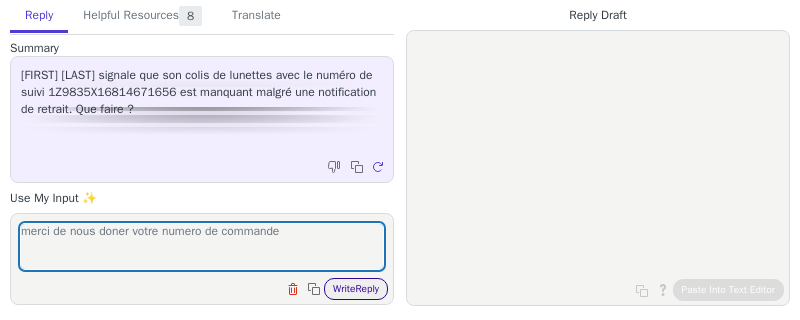 click on "Write  Reply" at bounding box center (356, 289) 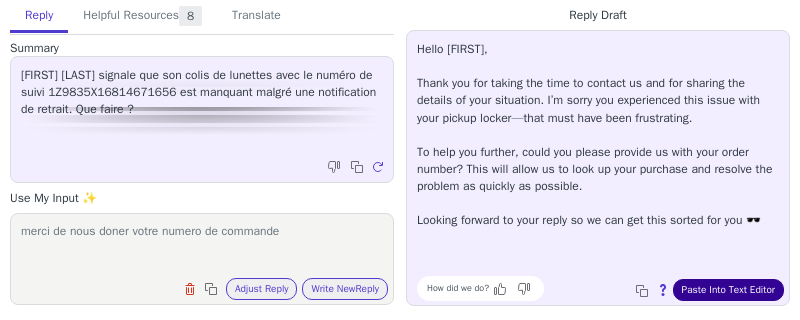 click on "Paste Into Text Editor" at bounding box center [728, 290] 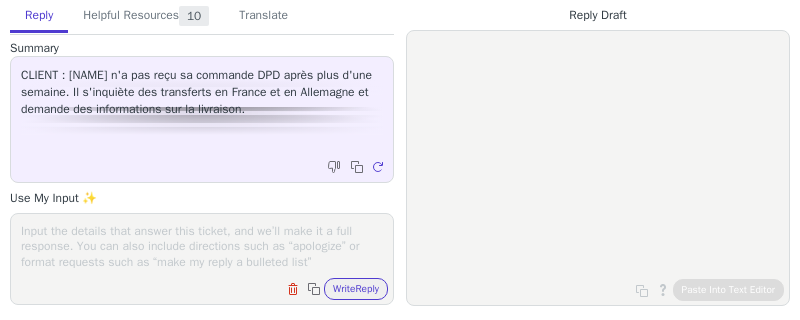 scroll, scrollTop: 0, scrollLeft: 0, axis: both 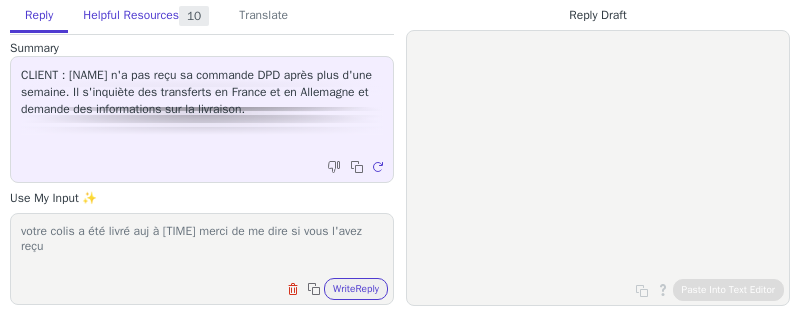 type on "votre colis a été livré auj à [TIME] merci de me dire si vous l'avez reçu" 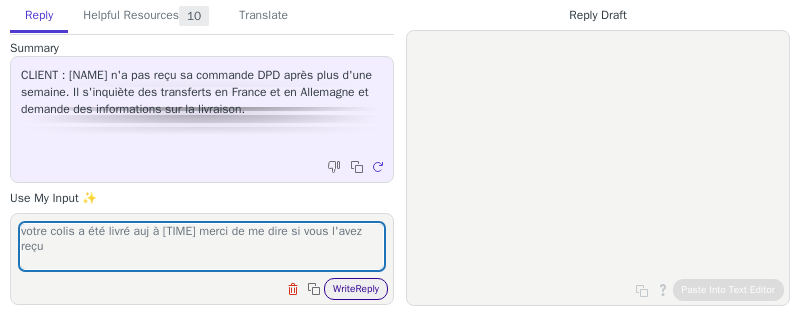 click on "Write  Reply" at bounding box center (356, 289) 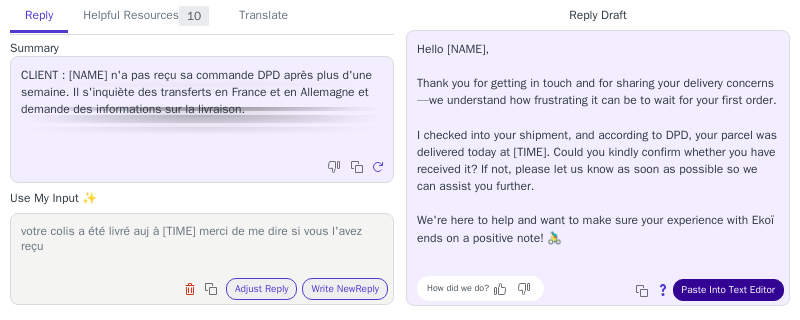 click on "Paste Into Text Editor" at bounding box center (728, 290) 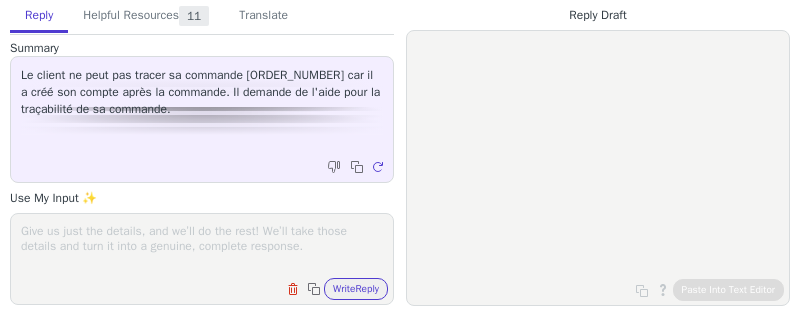 scroll, scrollTop: 0, scrollLeft: 0, axis: both 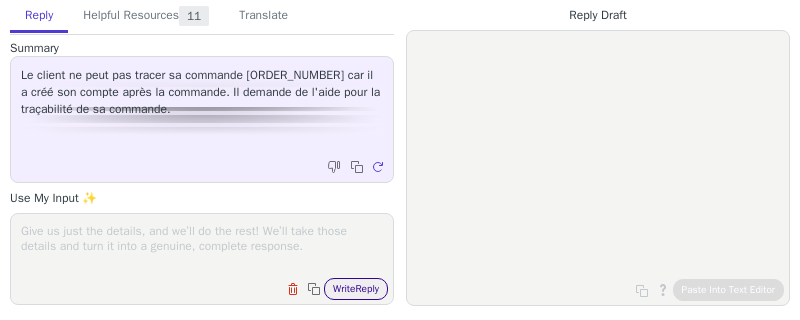 click on "Write  Reply" at bounding box center [356, 289] 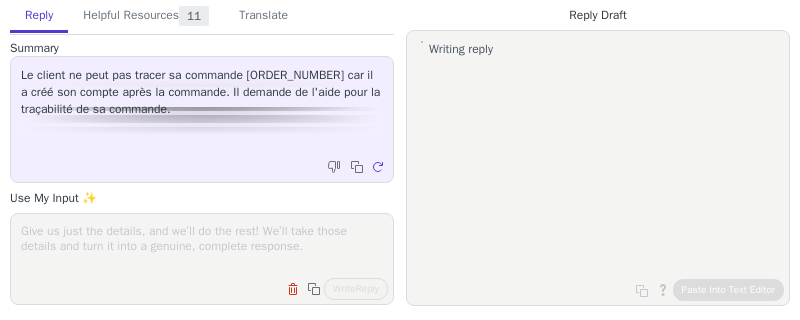 click at bounding box center [202, 246] 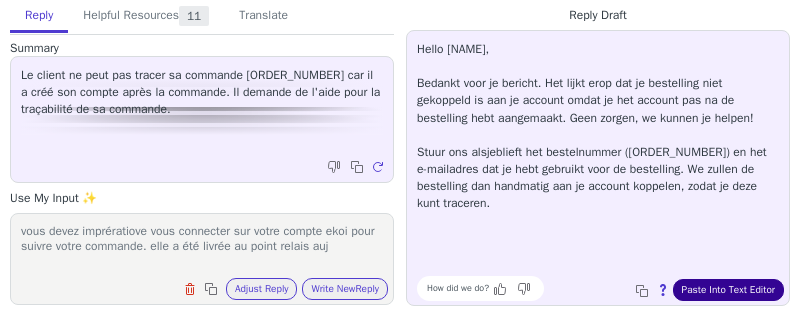 type on "vous devez imprératiove vous connecter sur votre compte ekoi pour suivre votre commande. elle a été livrée au point relais auj" 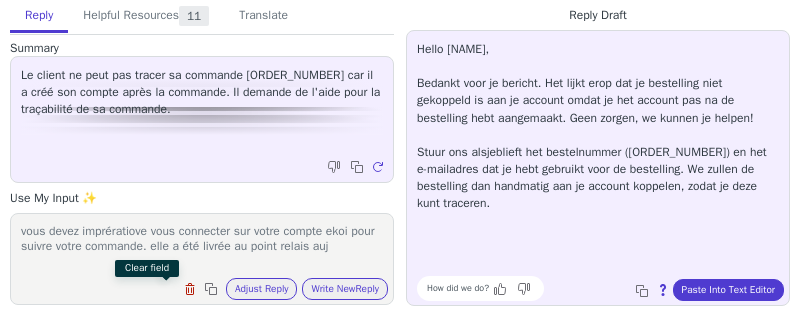 click at bounding box center [192, 291] 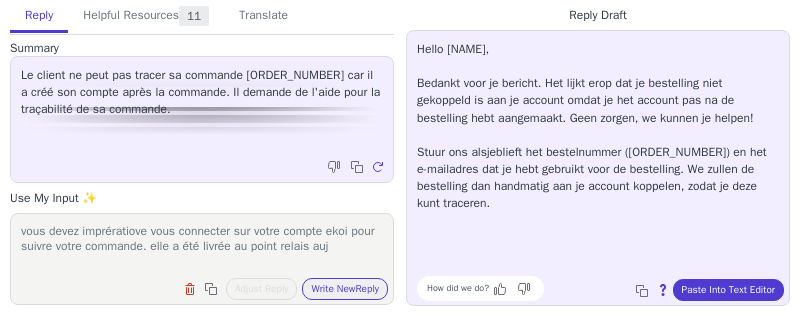 click on "vous devez imprératiove vous connecter sur votre compte ekoi pour suivre votre commande. elle a été livrée au point relais auj" at bounding box center [202, 246] 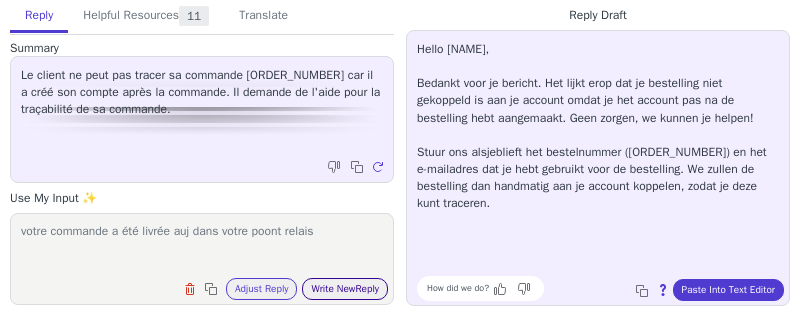 type on "votre commande a été livrée auj dans votre poont relais" 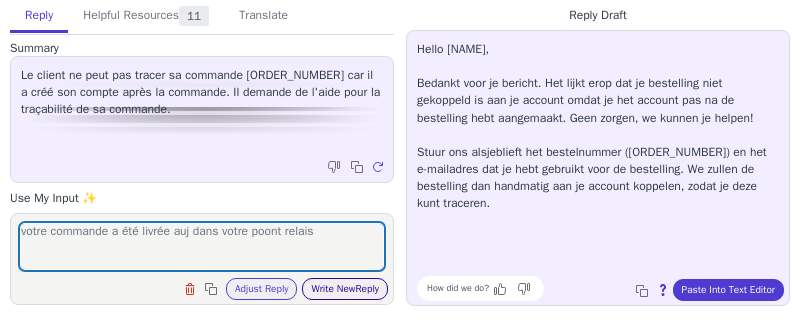 click on "Write New  Reply" at bounding box center [345, 289] 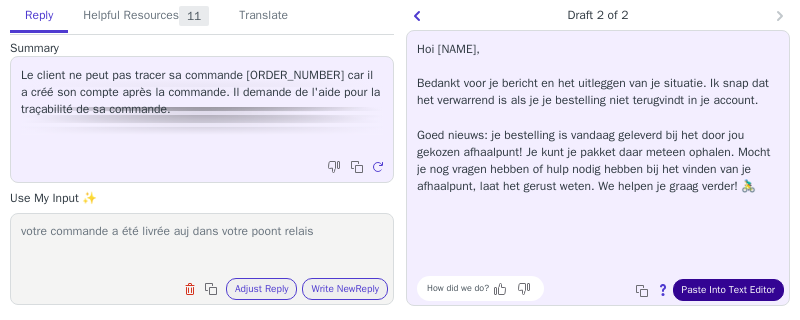 click on "Paste Into Text Editor" at bounding box center [728, 290] 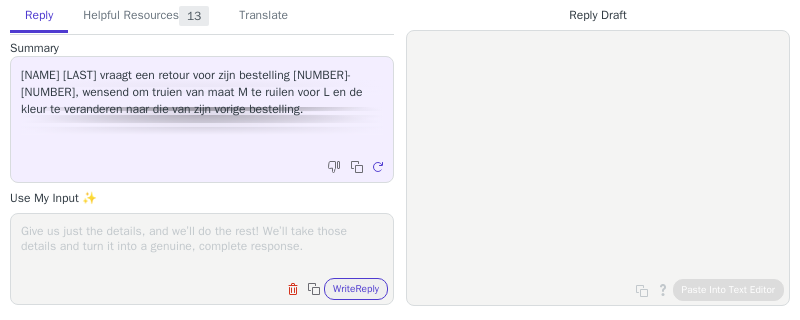 scroll, scrollTop: 0, scrollLeft: 0, axis: both 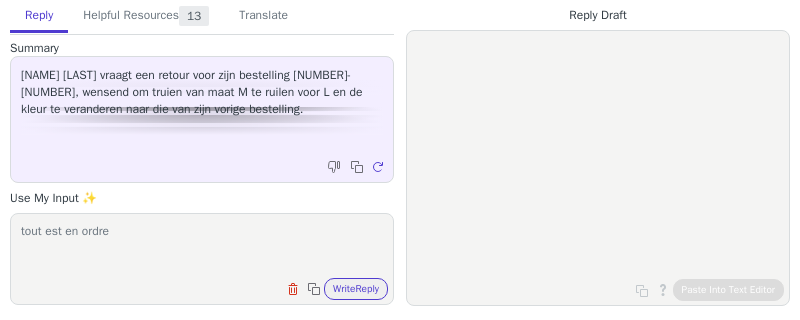 click on "tout est en ordre" at bounding box center (202, 246) 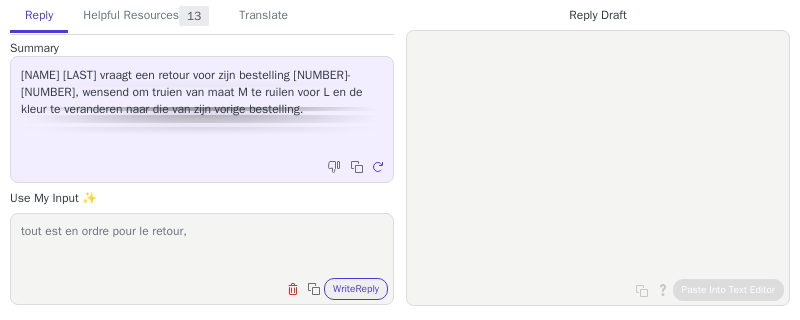 click on "tout est en ordre pour le retour," at bounding box center [202, 246] 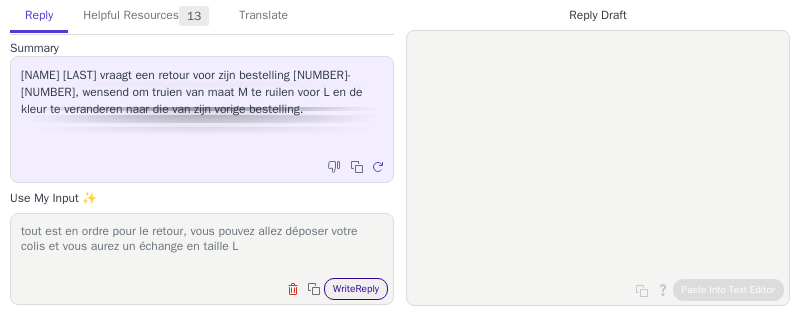 type on "tout est en ordre pour le retour, vous pouvez allez déposer votre colis et vous aurez un échange en taille L" 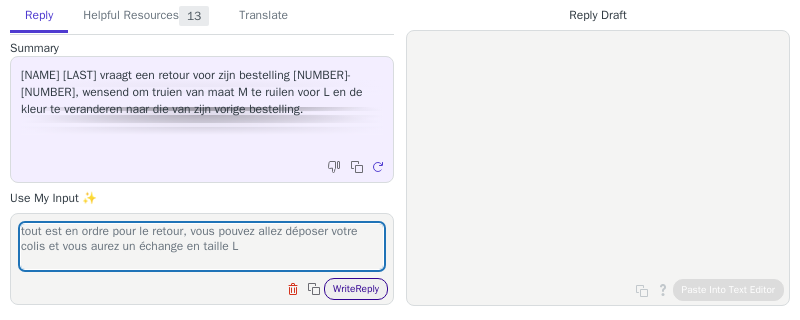 click on "Write  Reply" at bounding box center (356, 289) 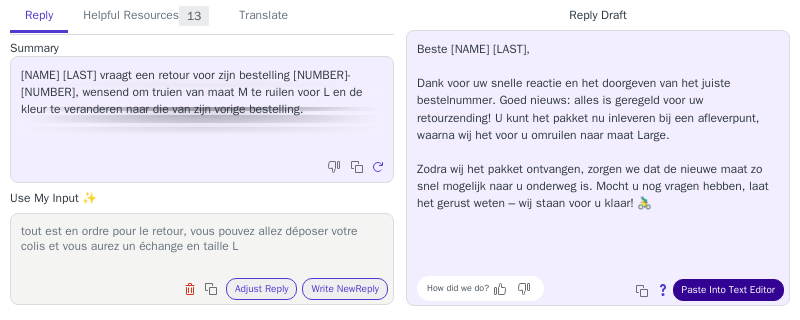 click on "Paste Into Text Editor" at bounding box center (728, 290) 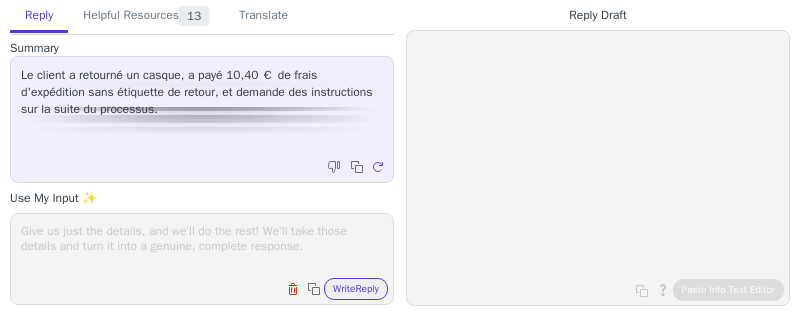 scroll, scrollTop: 0, scrollLeft: 0, axis: both 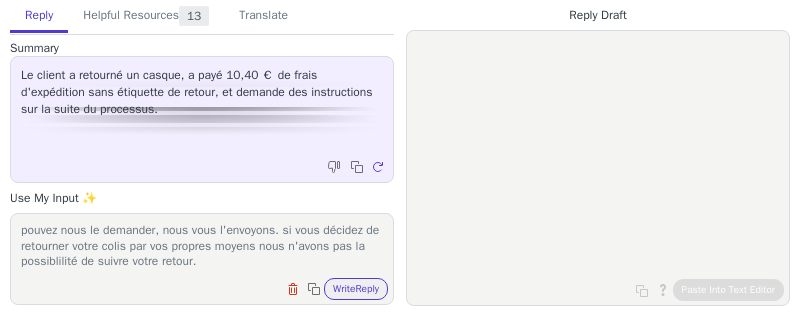 click on "si vous ne parvenez pas à télecharger votre bon de retour vous pouvez nous le demander, nous vous l'envoyons. si vous décidez de retourner votre colis par vos propres moyens nous n'avons pas la possiblilité de suivre votre retour." at bounding box center [202, 246] 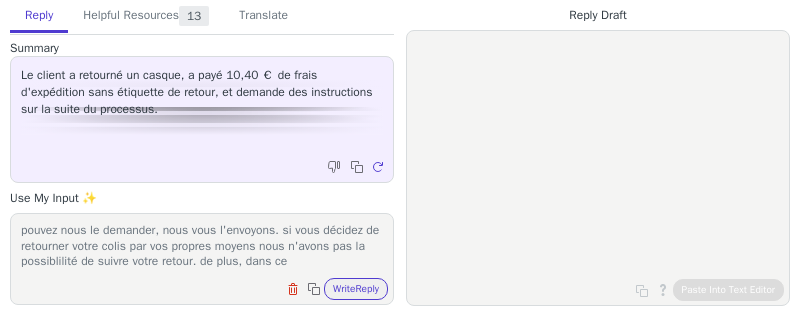 scroll, scrollTop: 31, scrollLeft: 0, axis: vertical 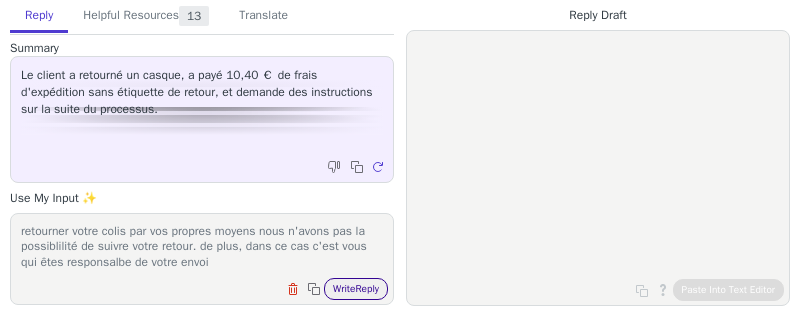 type on "si vous ne parvenez pas à télecharger votre bon de retour vous pouvez nous le demander, nous vous l'envoyons. si vous décidez de retourner votre colis par vos propres moyens nous n'avons pas la possiblilité de suivre votre retour. de plus, dans ce cas c'est vous qui êtes responsalbe de votre envoi" 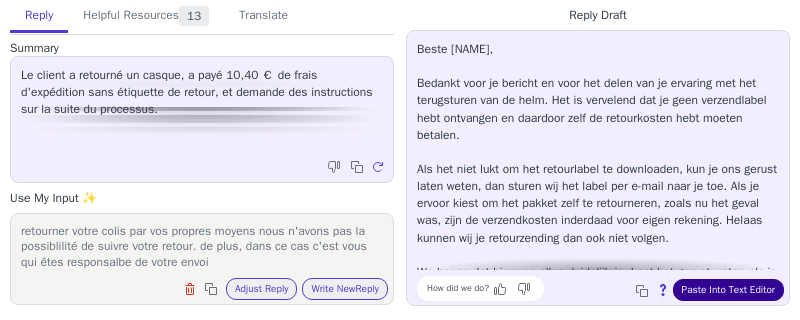 click on "Paste Into Text Editor" at bounding box center (728, 290) 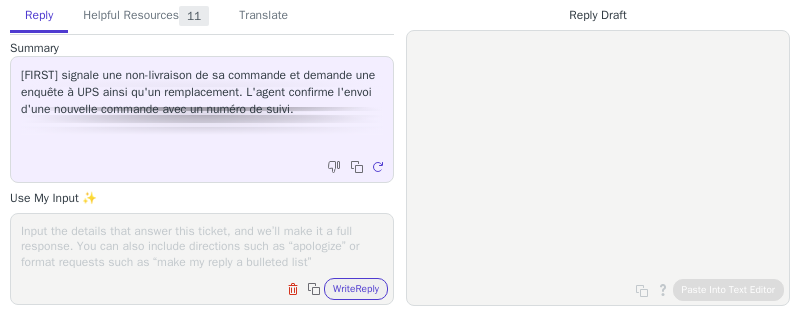 scroll, scrollTop: 0, scrollLeft: 0, axis: both 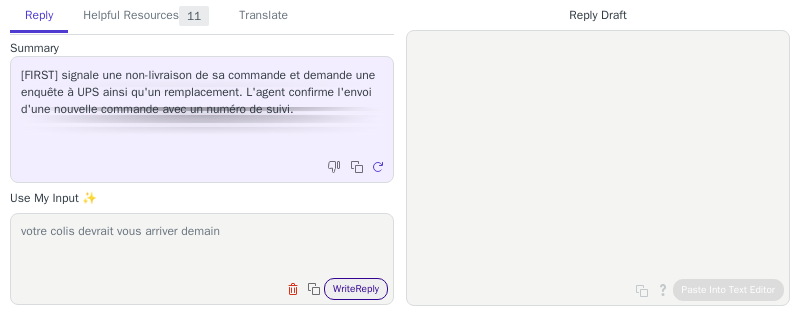 type on "votre colis devrait vous arriver demain" 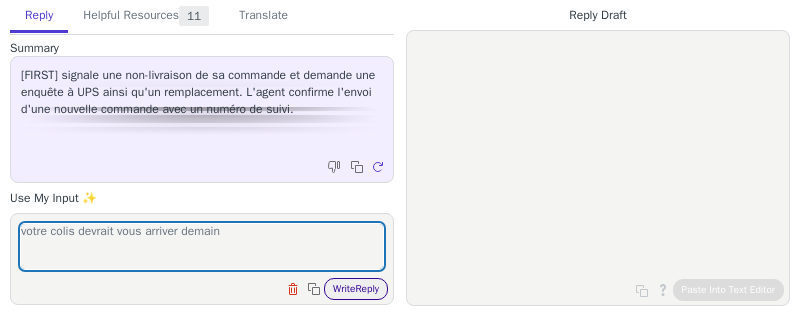 click on "Write  Reply" at bounding box center [356, 289] 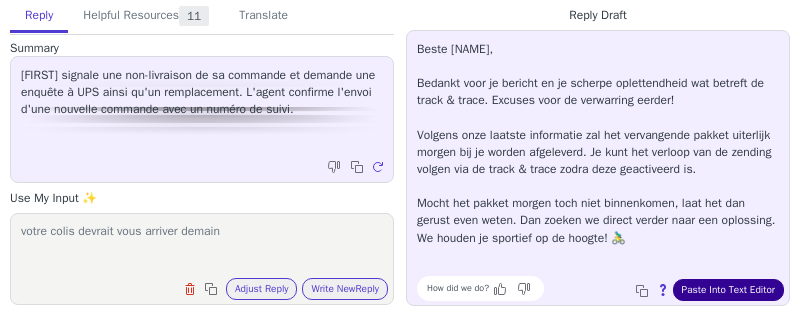 click on "Paste Into Text Editor" at bounding box center [728, 290] 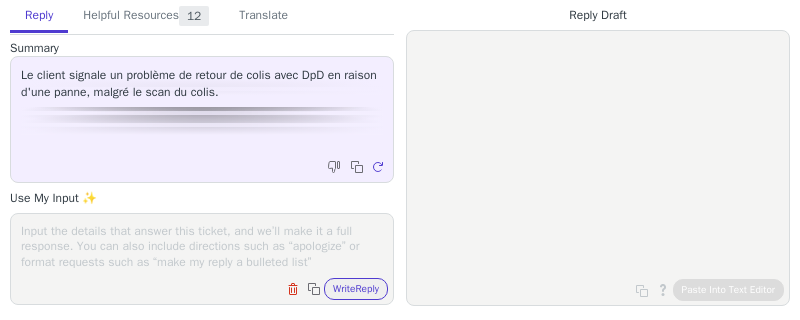 scroll, scrollTop: 0, scrollLeft: 0, axis: both 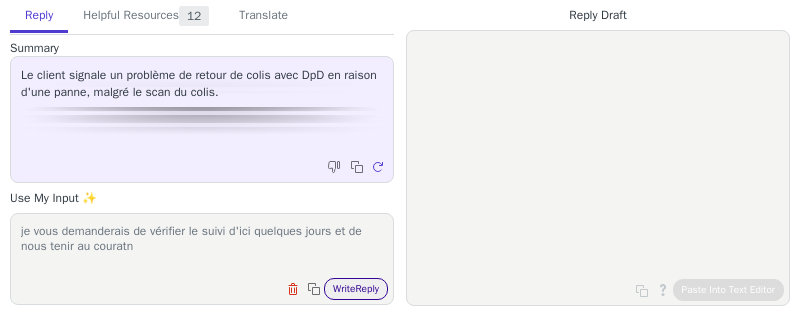 type on "je vous demanderais de vérifier le suivi d'ici quelques jours et de nous tenir au couratn" 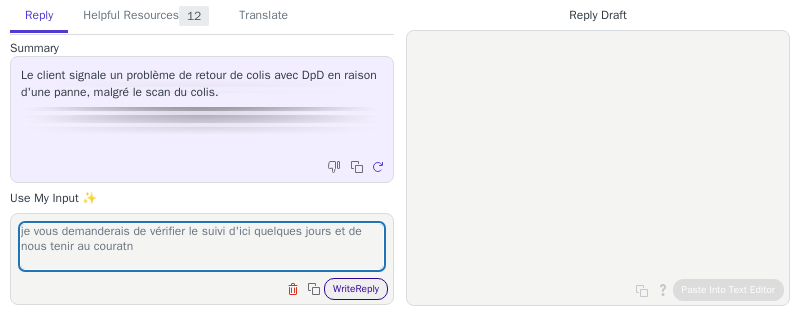click on "Write  Reply" at bounding box center [356, 289] 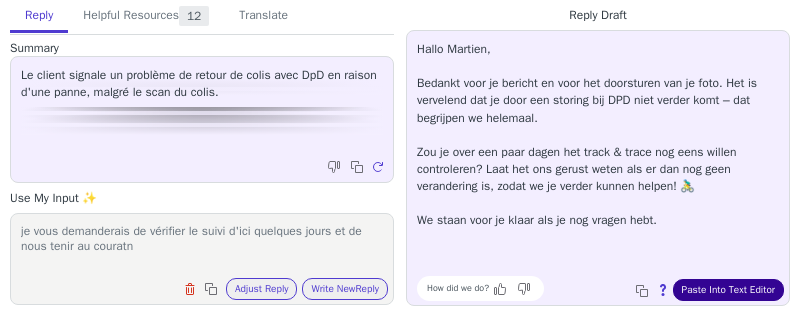 click on "Paste Into Text Editor" at bounding box center (728, 290) 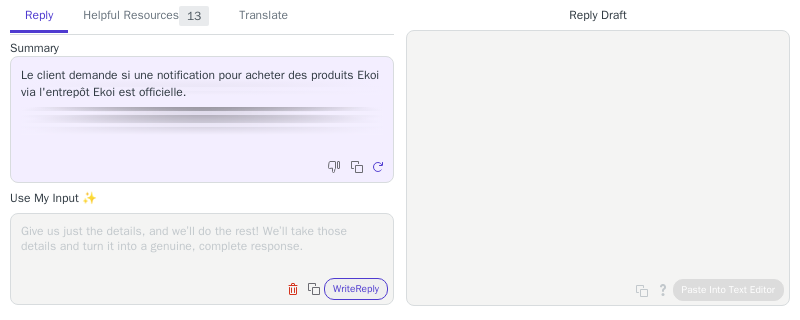 scroll, scrollTop: 0, scrollLeft: 0, axis: both 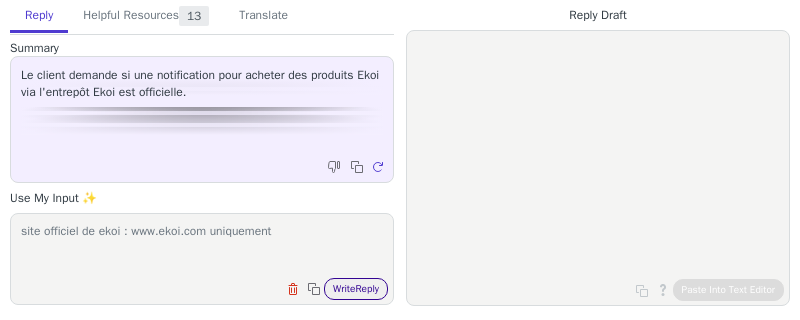 type on "site officiel de ekoi : www.ekoi.com uniquement" 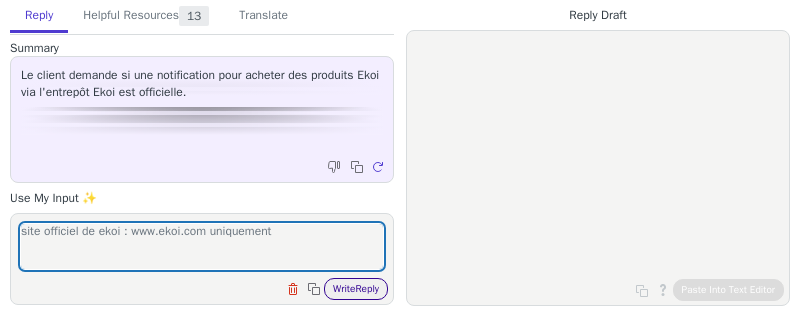 click on "Write  Reply" at bounding box center (356, 289) 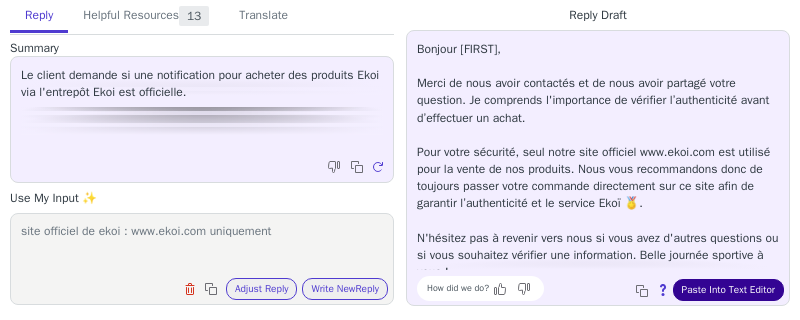 click on "Paste Into Text Editor" at bounding box center (728, 290) 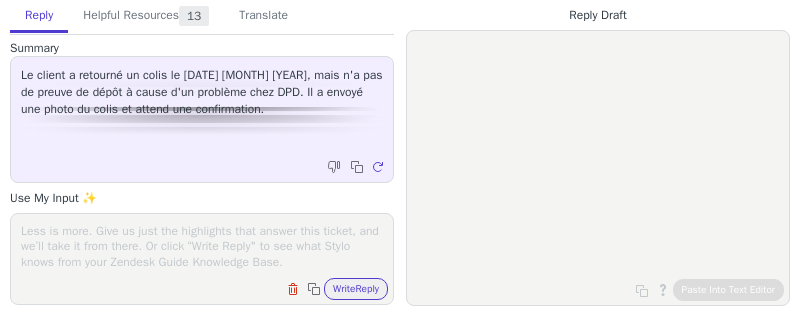 scroll, scrollTop: 0, scrollLeft: 0, axis: both 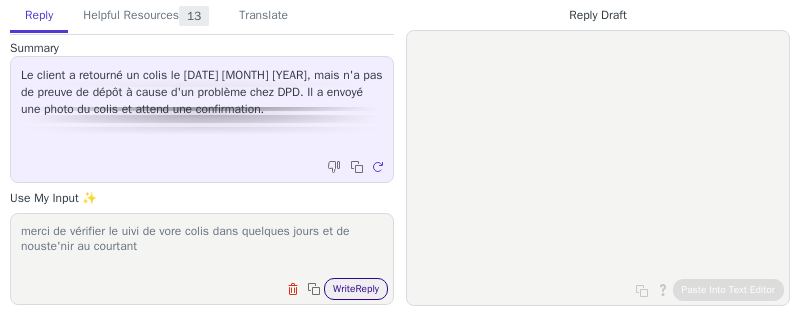type on "merci de vérifier le uivi de vore colis dans quelques jours et de nouste'nir au courtant" 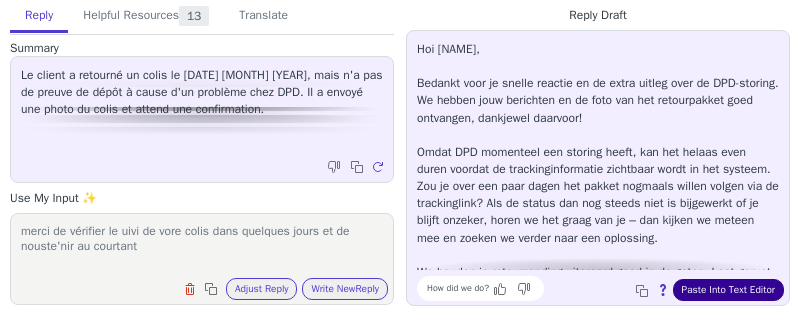 click on "Paste Into Text Editor" at bounding box center (728, 290) 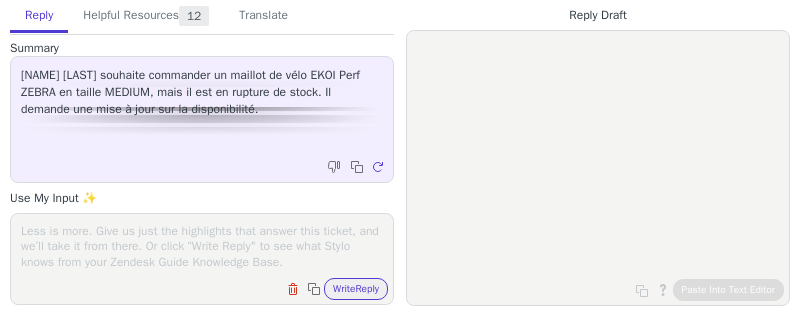 scroll, scrollTop: 0, scrollLeft: 0, axis: both 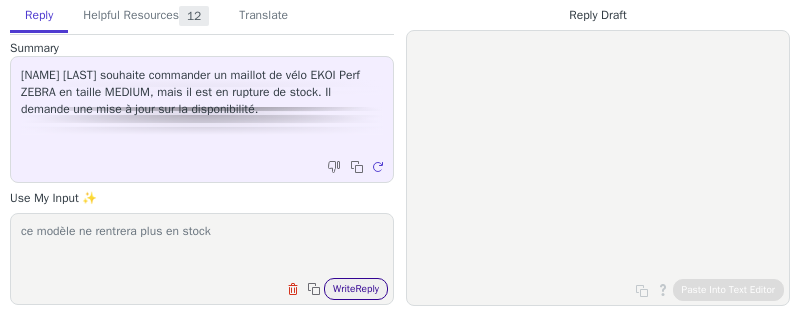 type on "ce modèle ne rentrera plus en stock" 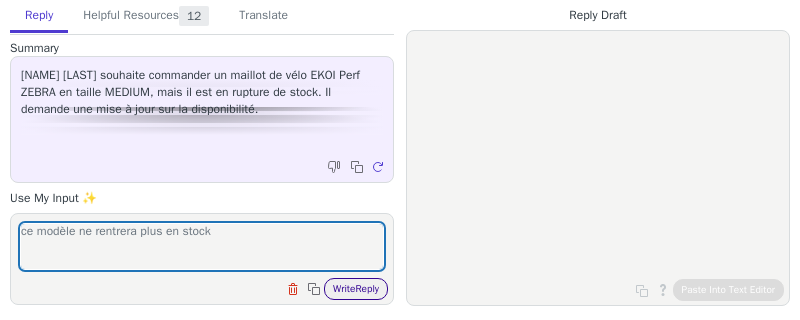 click on "Write  Reply" at bounding box center (356, 289) 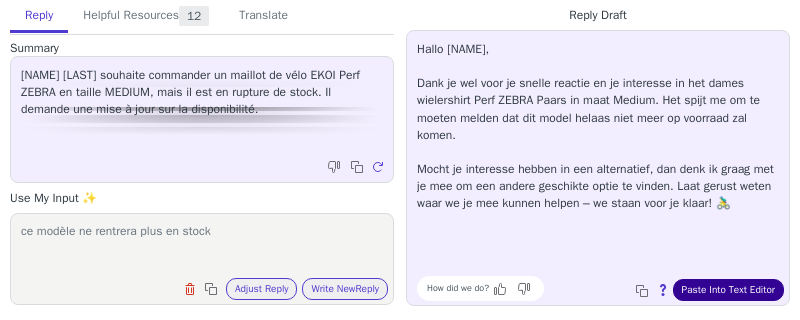 click on "Paste Into Text Editor" at bounding box center [728, 290] 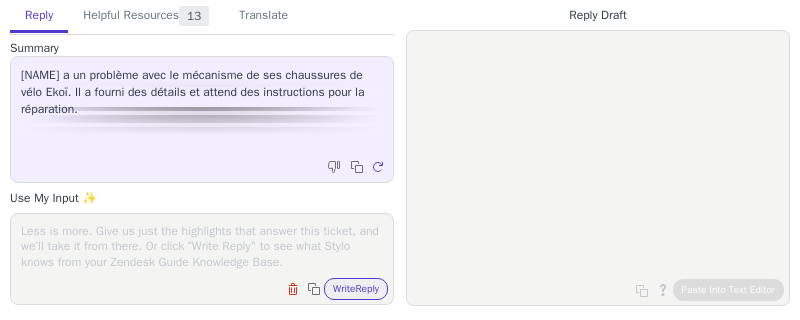 scroll, scrollTop: 0, scrollLeft: 0, axis: both 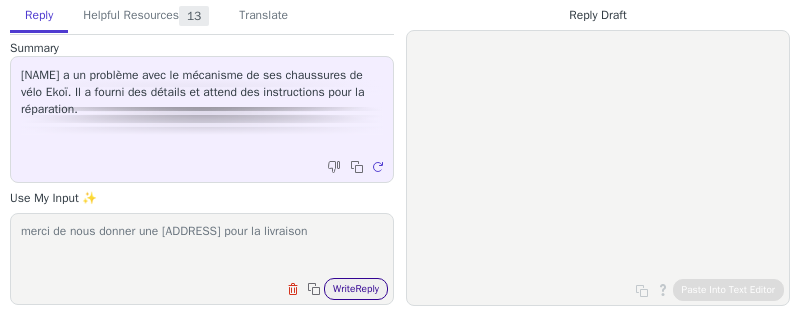 type on "merci de nous donner une [ADDRESS] pour la livraison" 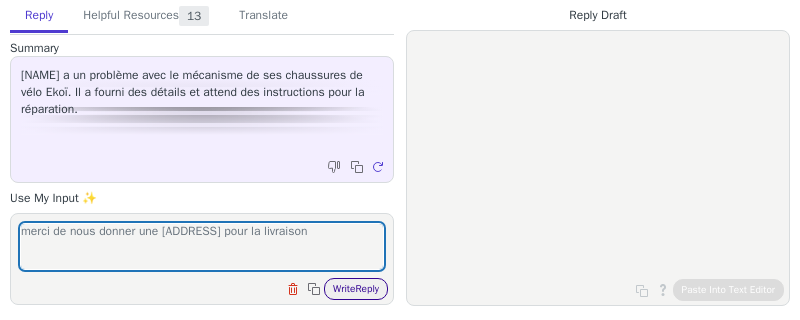 click on "Write  Reply" at bounding box center [356, 289] 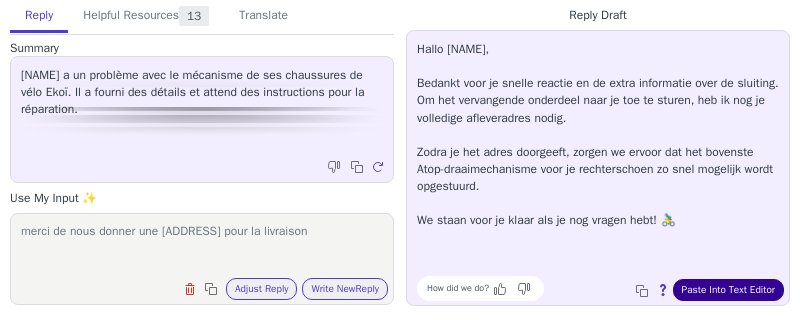 click on "Paste Into Text Editor" at bounding box center (728, 290) 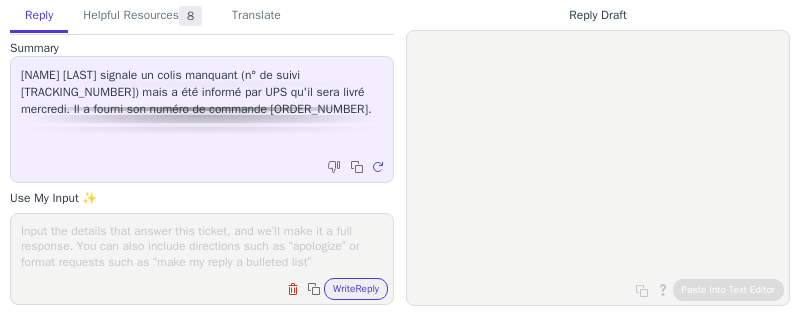 scroll, scrollTop: 0, scrollLeft: 0, axis: both 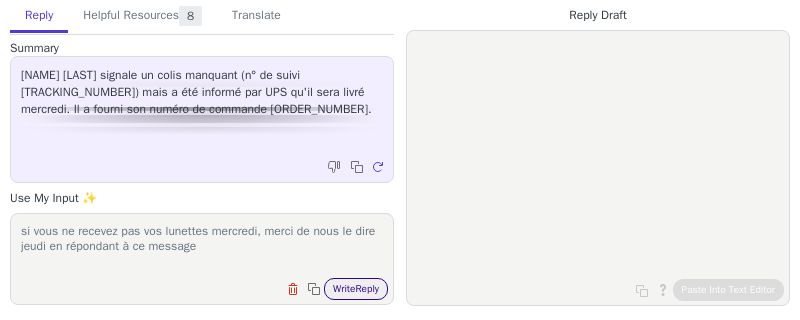 type on "si vous ne recevez pas vos lunettes mercredi, merci de nous le dire jeudi en répondant à ce message" 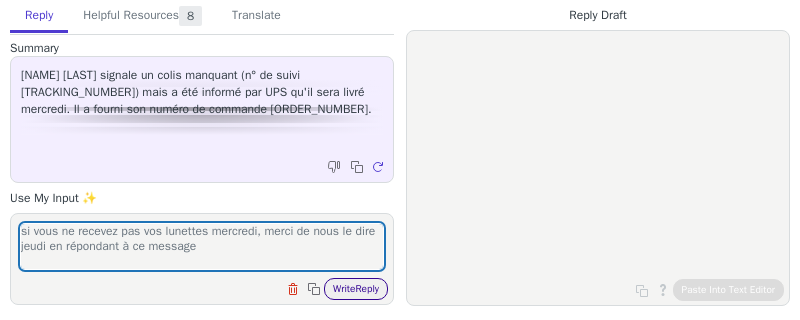 click on "Write  Reply" at bounding box center [356, 289] 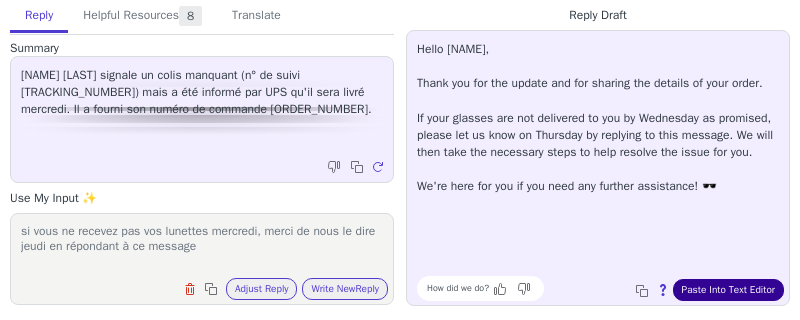 click on "Paste Into Text Editor" at bounding box center (728, 290) 